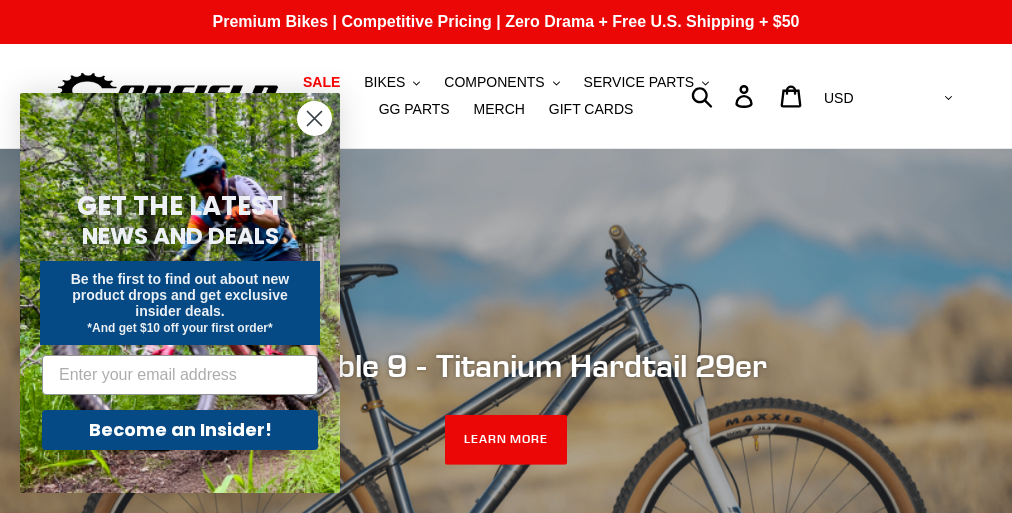 scroll, scrollTop: 0, scrollLeft: 0, axis: both 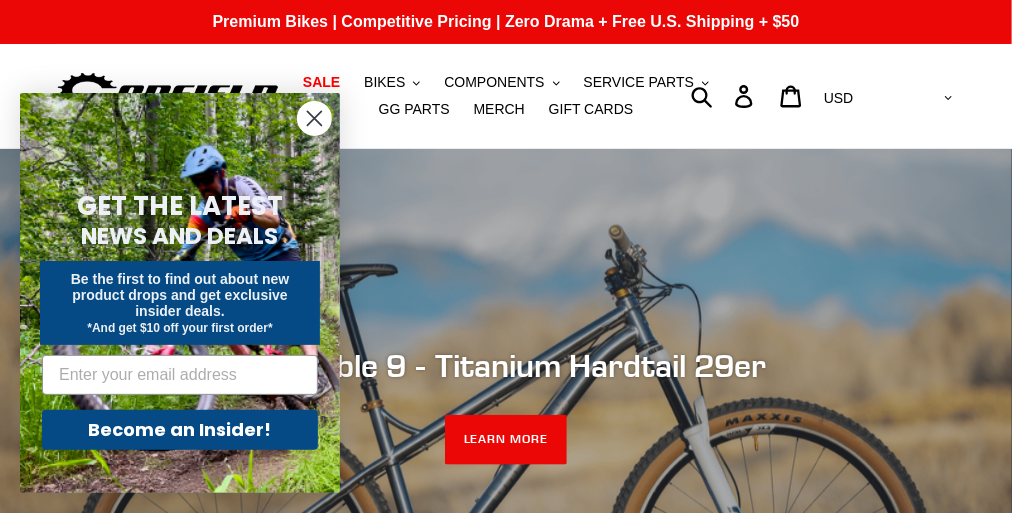click 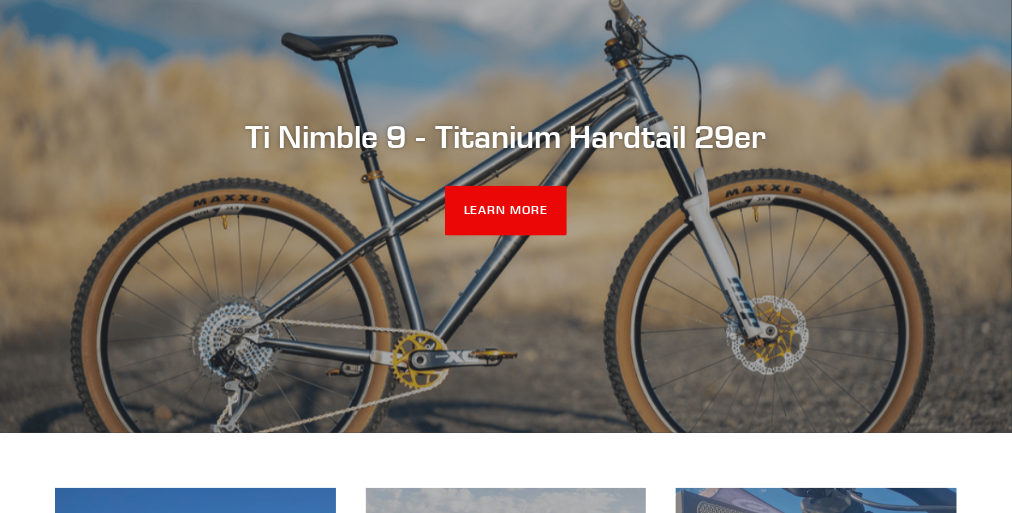 scroll, scrollTop: 50, scrollLeft: 0, axis: vertical 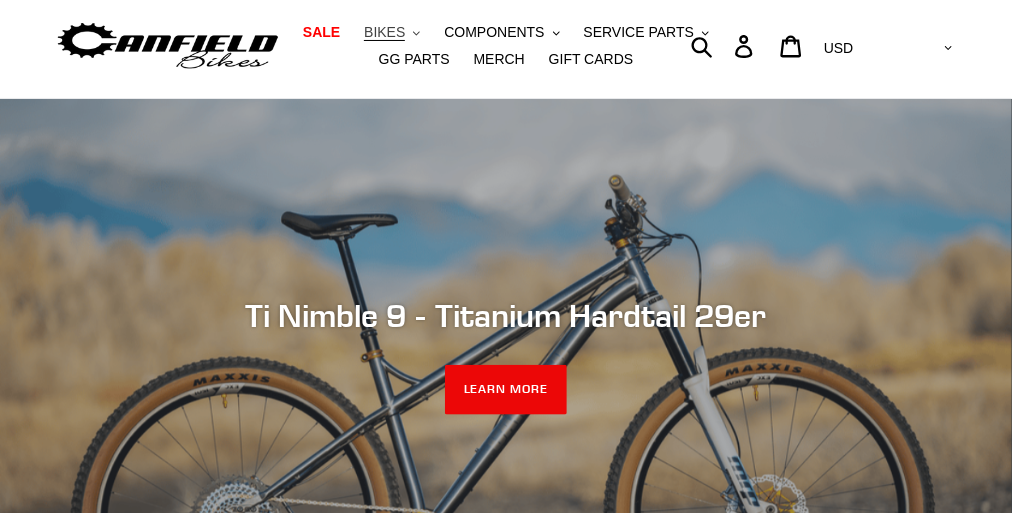 click on "BIKES" at bounding box center (384, 32) 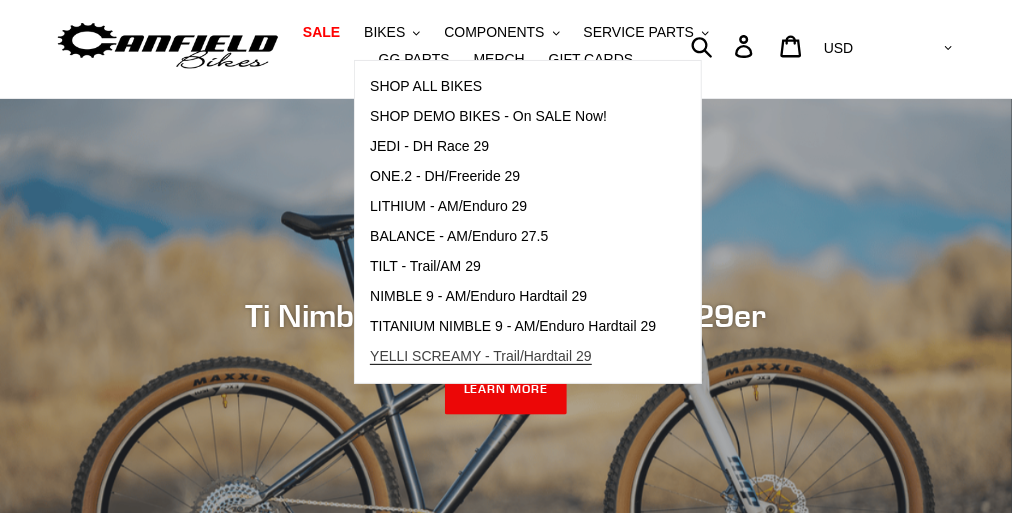 click on "YELLI SCREAMY - Trail/Hardtail 29" at bounding box center [481, 356] 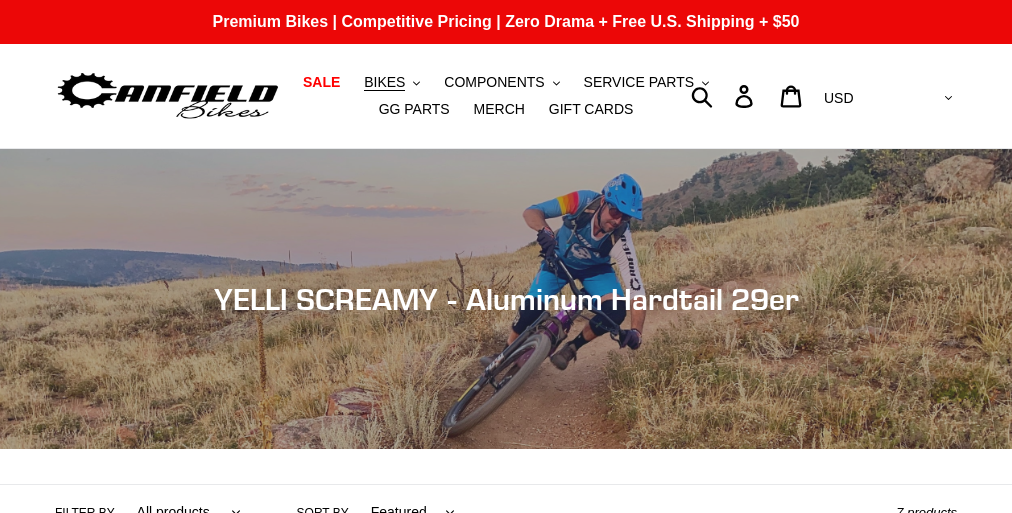 scroll, scrollTop: 0, scrollLeft: 0, axis: both 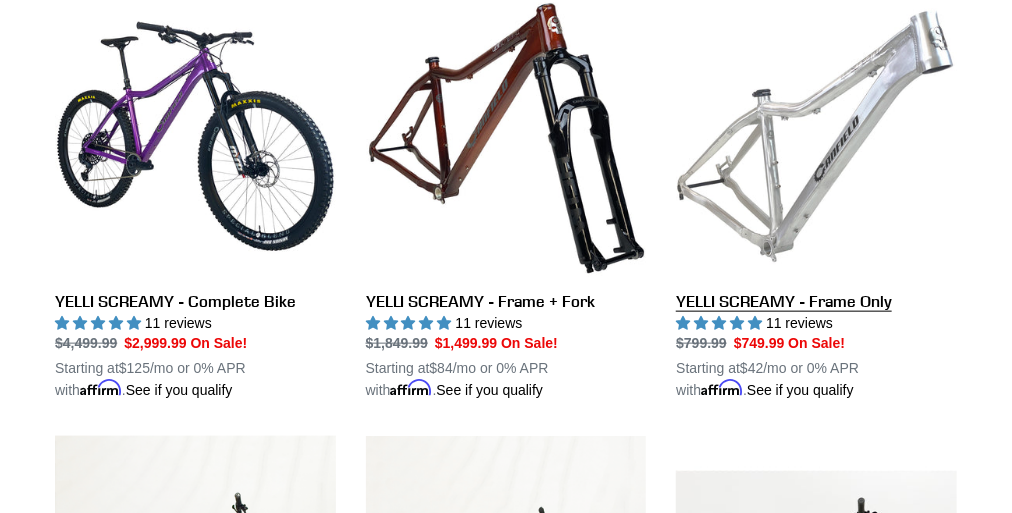 click on "YELLI SCREAMY - Frame Only" at bounding box center [816, 198] 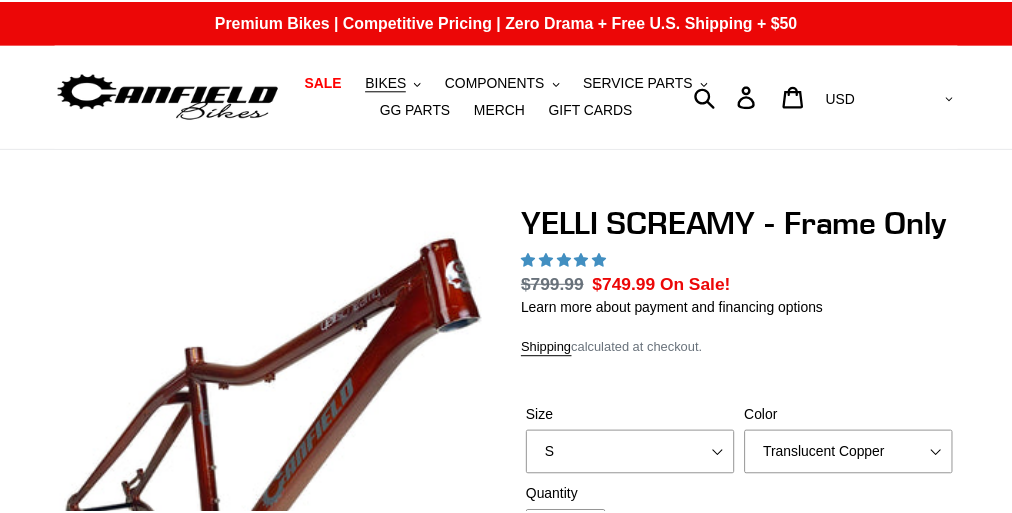scroll, scrollTop: 0, scrollLeft: 0, axis: both 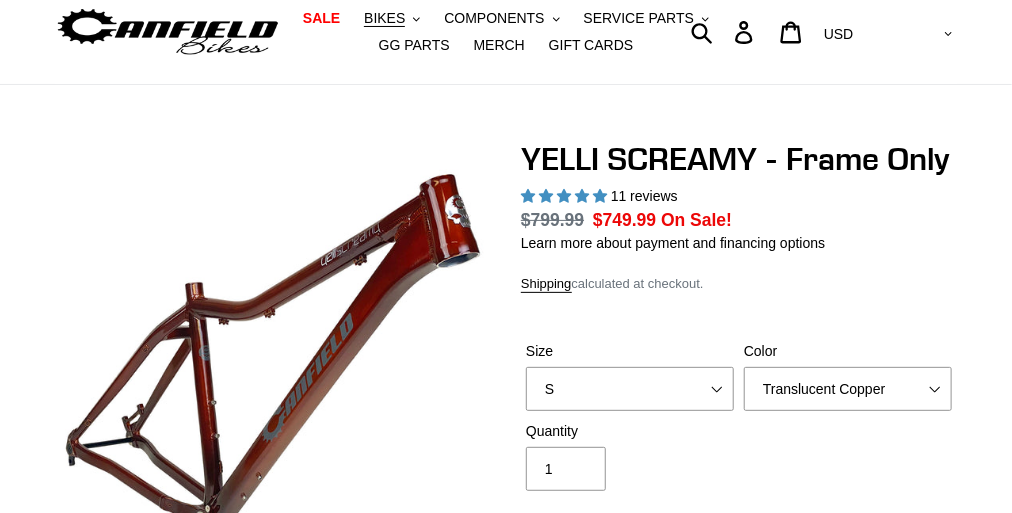 select on "highest-rating" 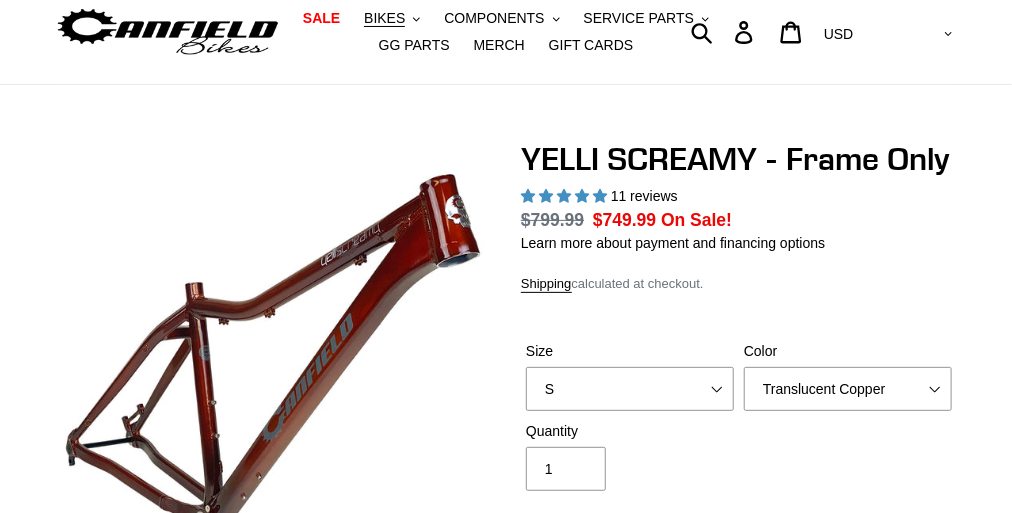 scroll, scrollTop: 150, scrollLeft: 0, axis: vertical 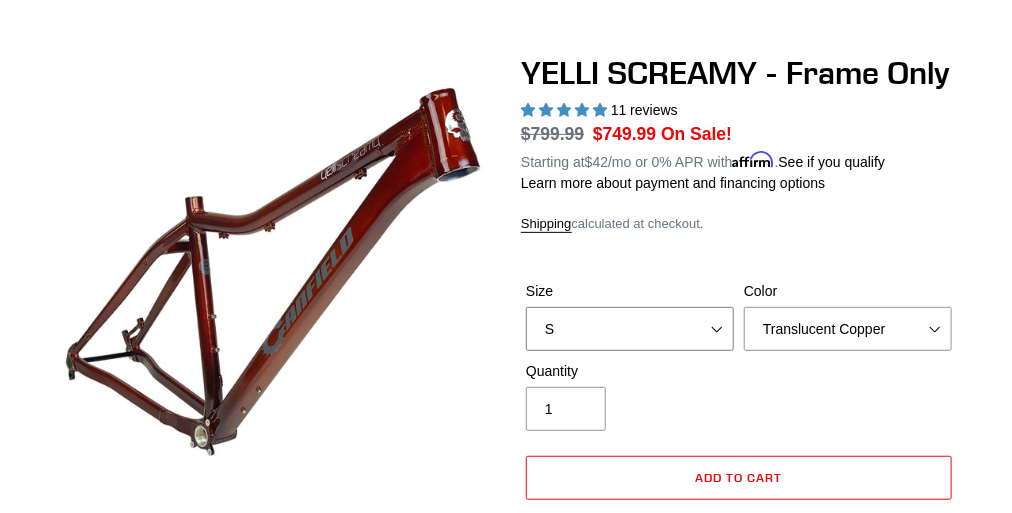 click on "S
M
L
XL" at bounding box center [630, 329] 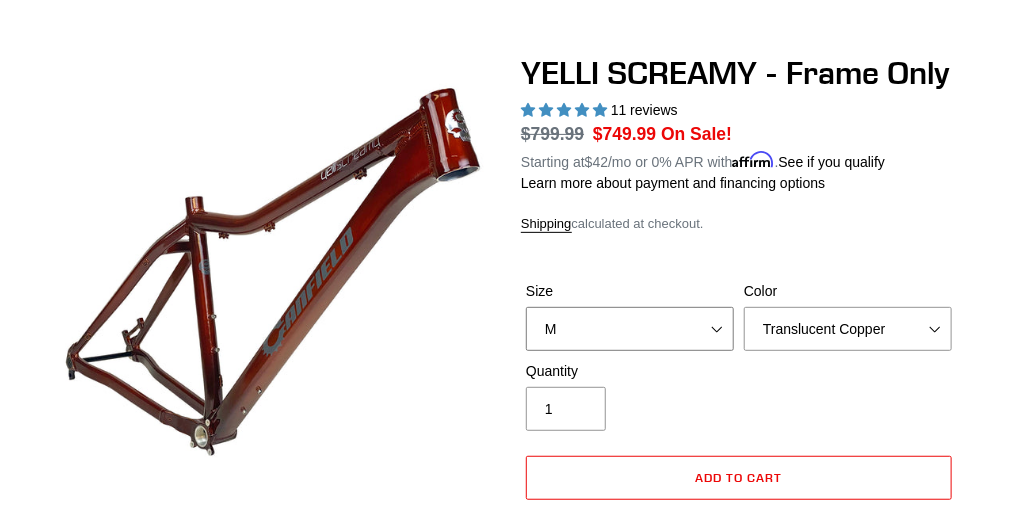 click on "S
M
L
XL" at bounding box center [630, 329] 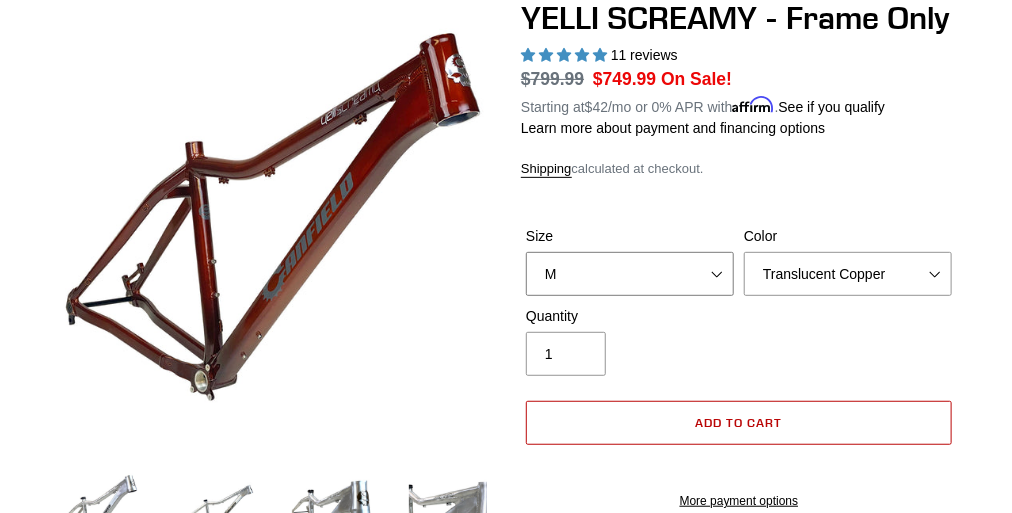scroll, scrollTop: 200, scrollLeft: 0, axis: vertical 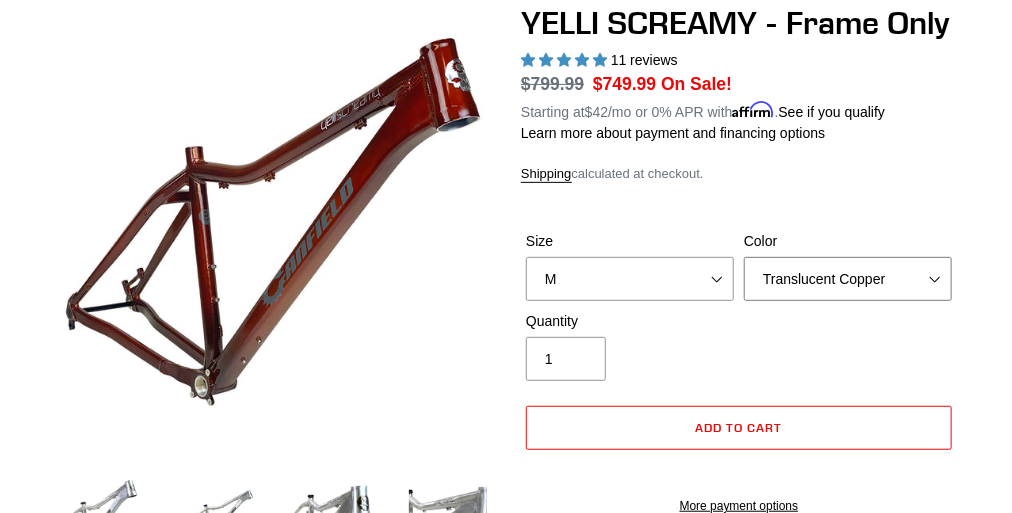 click on "Translucent Copper
Purple Haze
Raw" at bounding box center (848, 279) 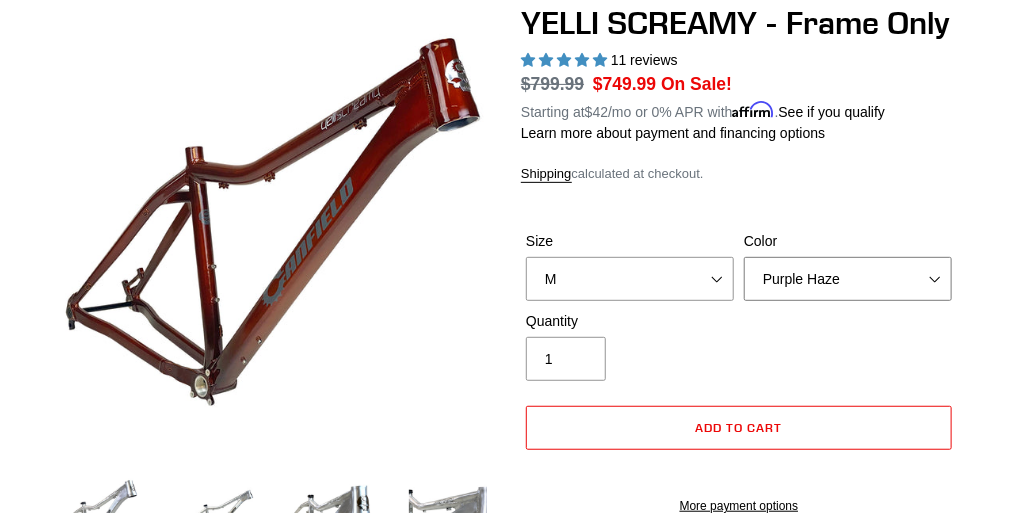 click on "Translucent Copper
Purple Haze
Raw" at bounding box center [848, 279] 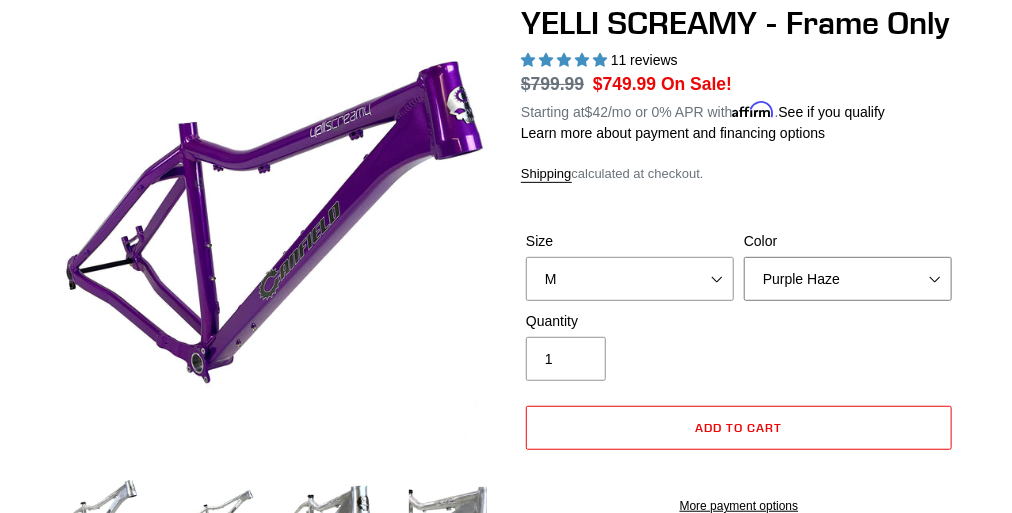 click on "Translucent Copper
Purple Haze
Raw" at bounding box center (848, 279) 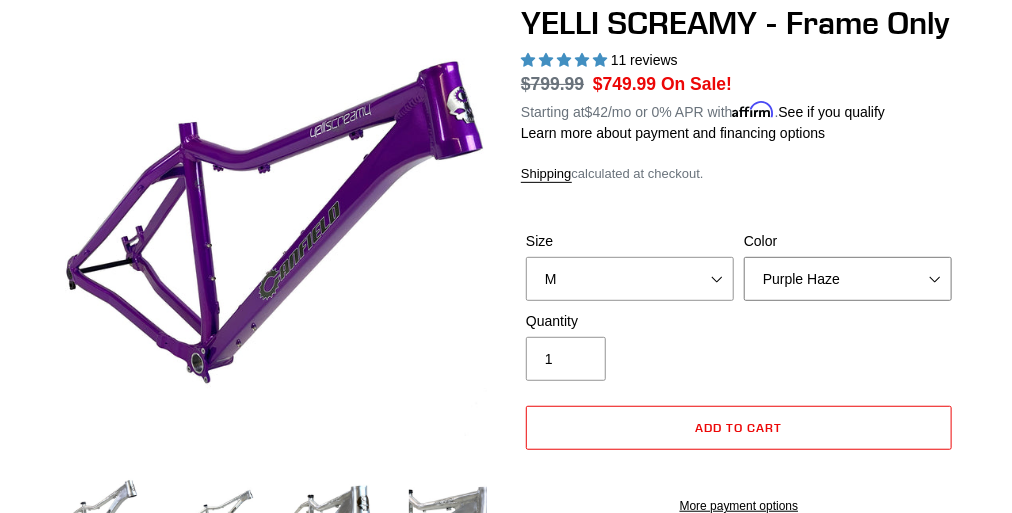 select on "Raw" 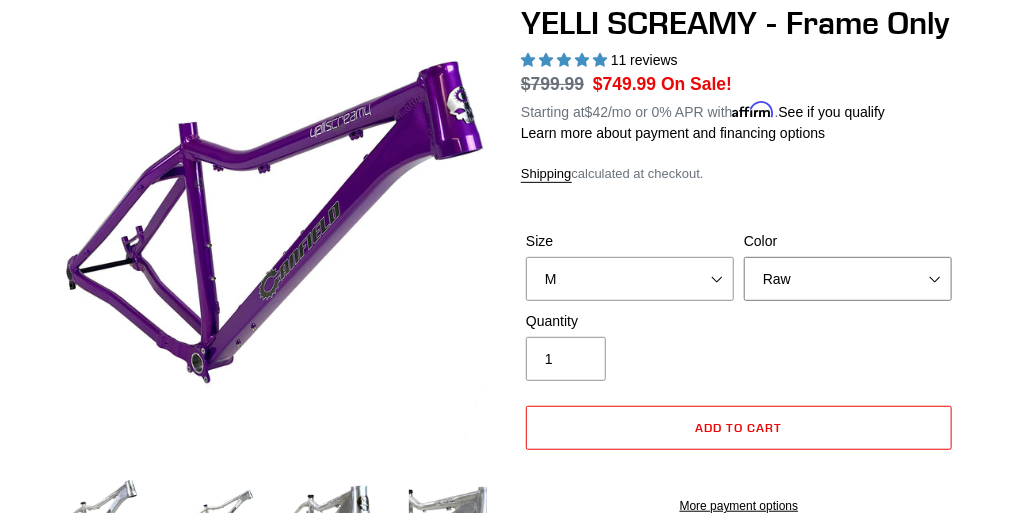 click on "Translucent Copper
Purple Haze
Raw" at bounding box center (848, 279) 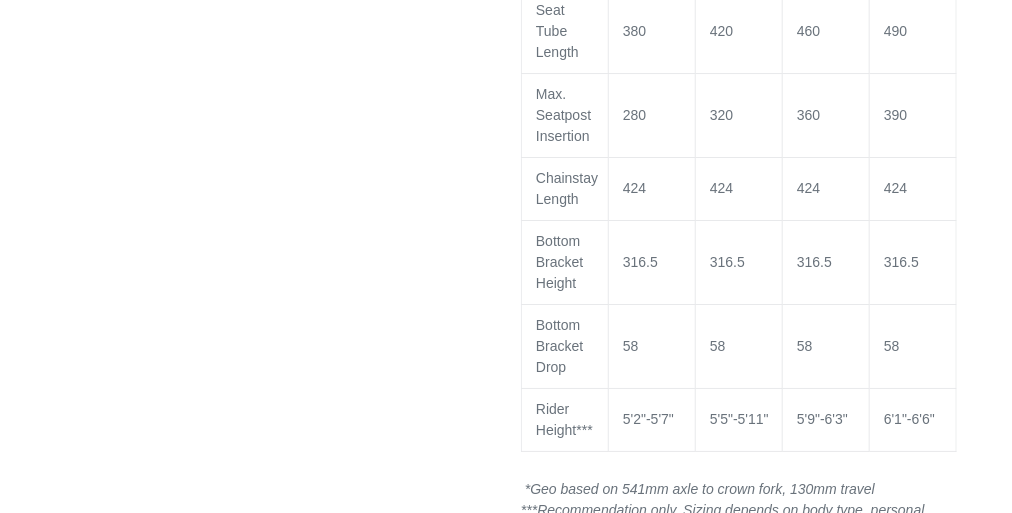 scroll, scrollTop: 2400, scrollLeft: 0, axis: vertical 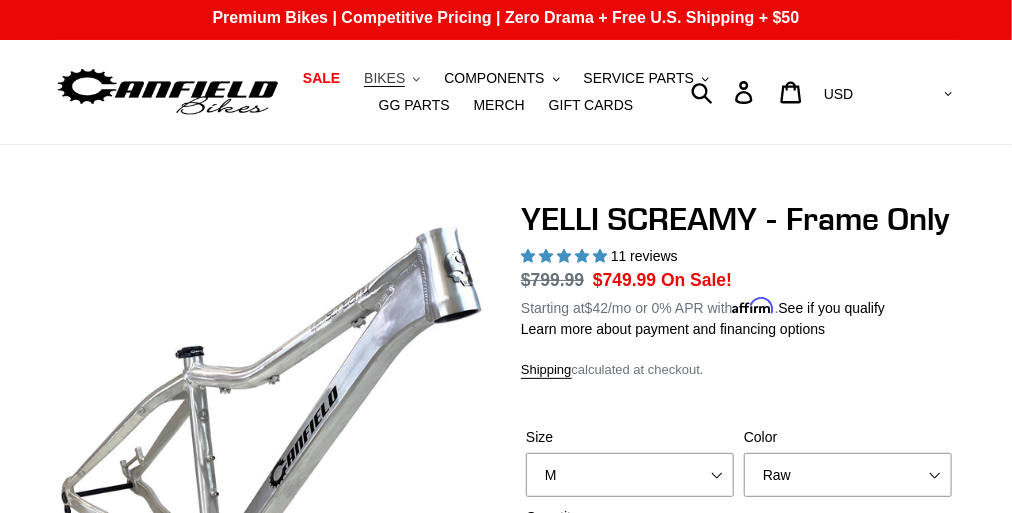 click on "BIKES" at bounding box center (384, 78) 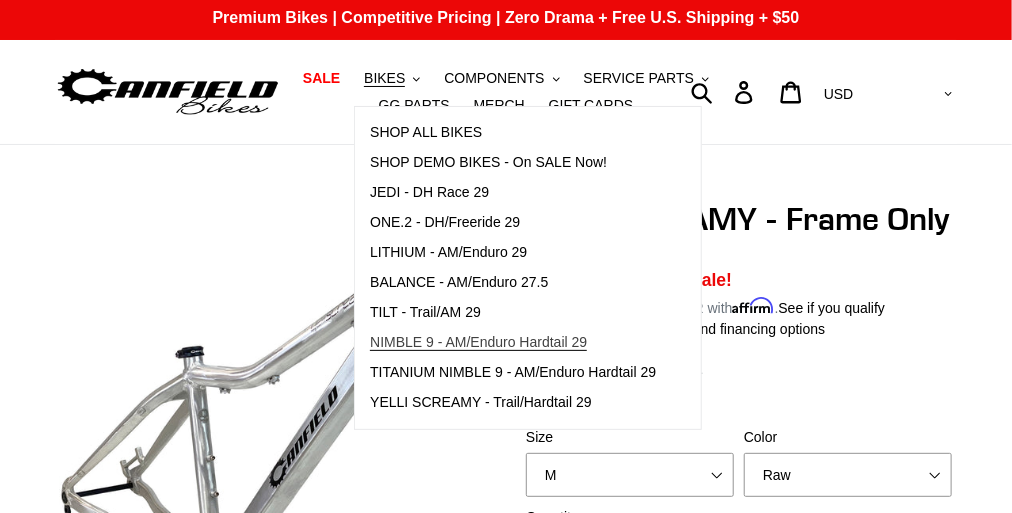 click on "NIMBLE 9 - AM/Enduro Hardtail 29" at bounding box center (478, 342) 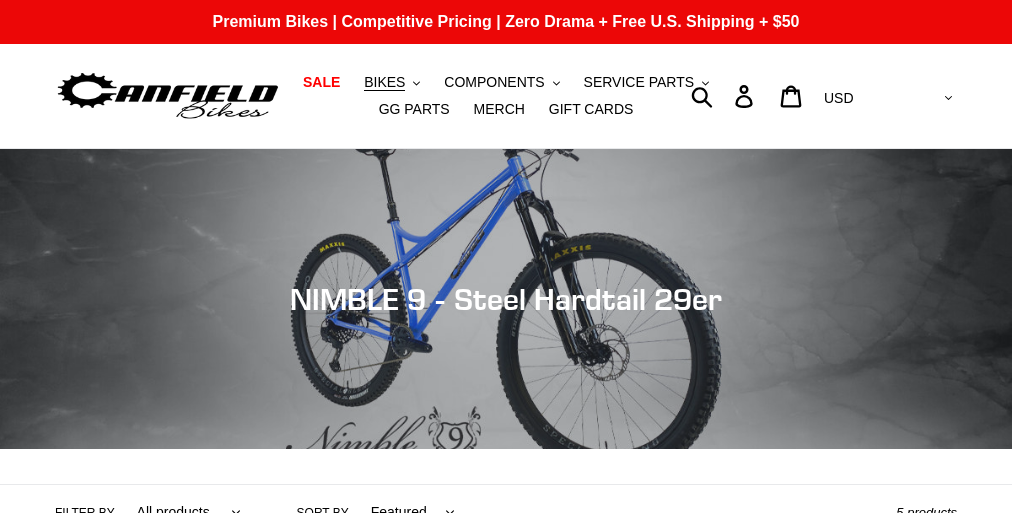 scroll, scrollTop: 0, scrollLeft: 0, axis: both 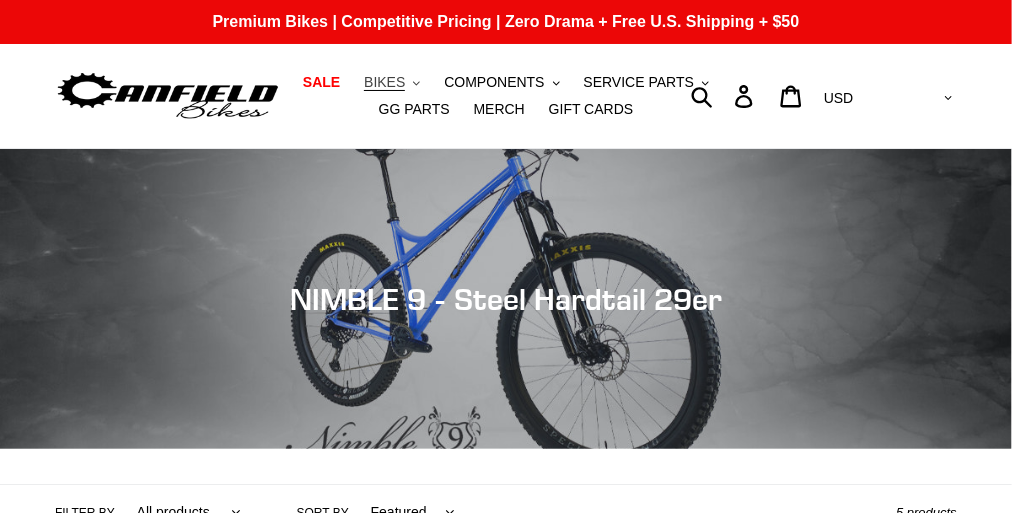 click on "BIKES" at bounding box center [384, 82] 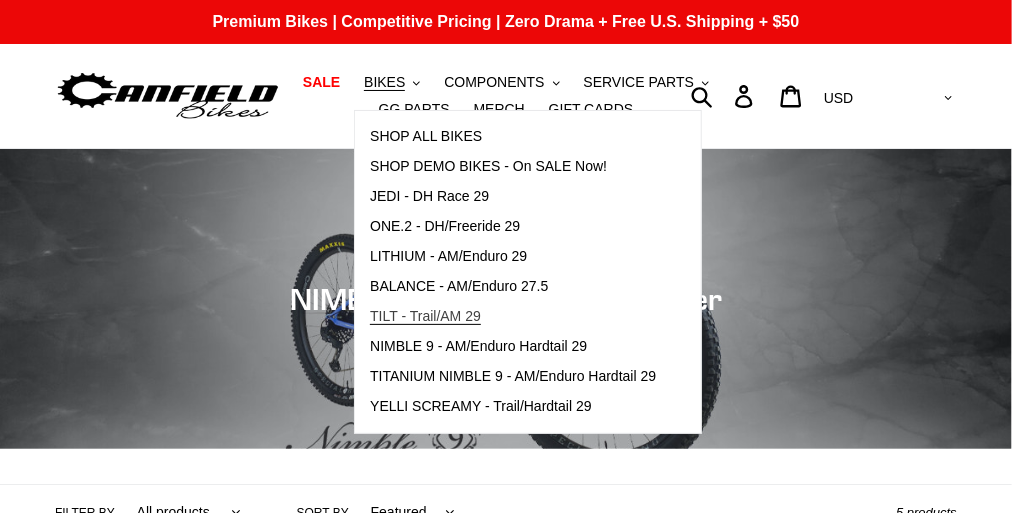 click on "TILT - Trail/AM 29" at bounding box center (425, 316) 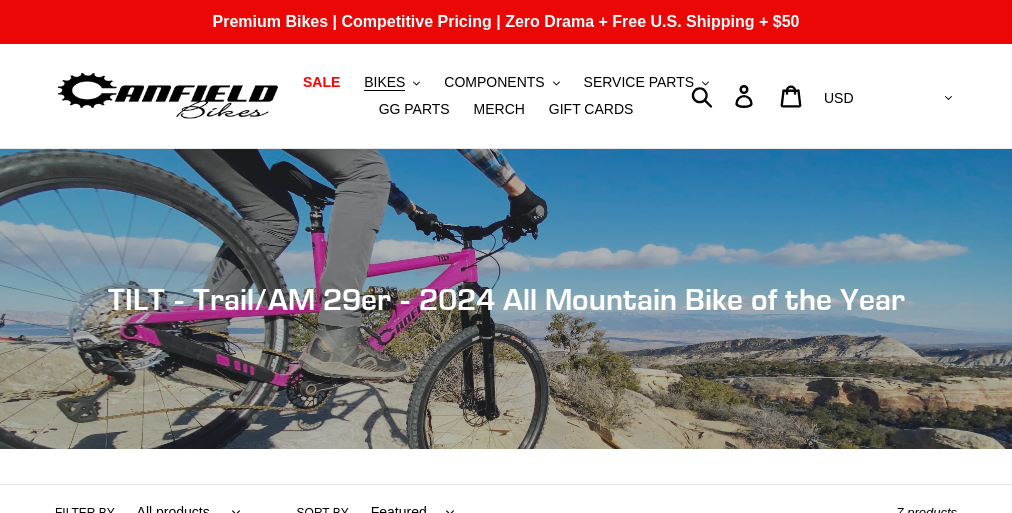 scroll, scrollTop: 250, scrollLeft: 0, axis: vertical 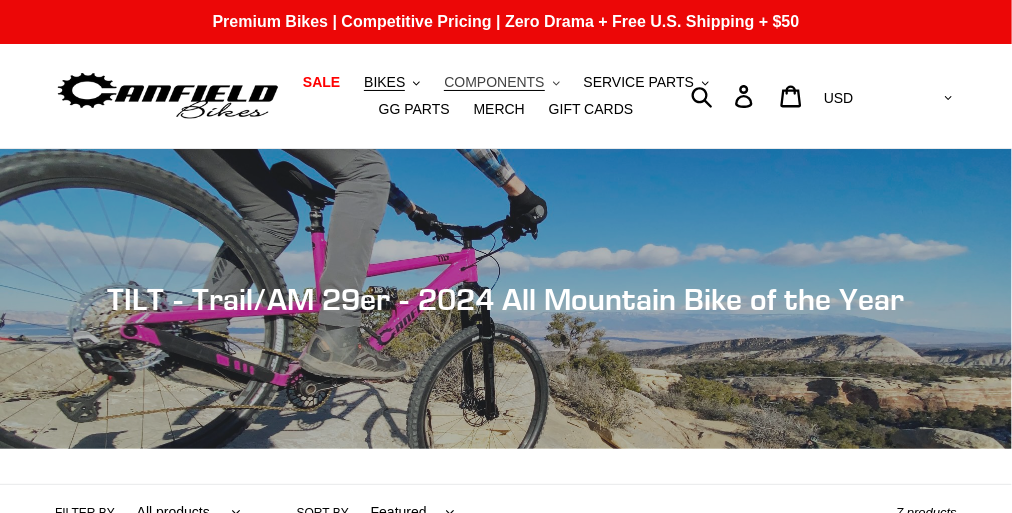 click on "COMPONENTS" at bounding box center [494, 82] 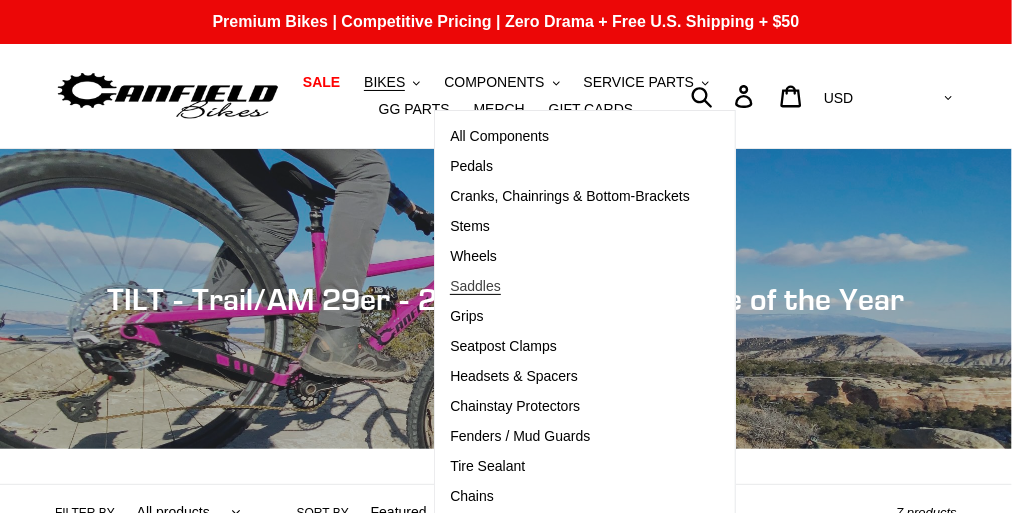click on "Saddles" at bounding box center [475, 286] 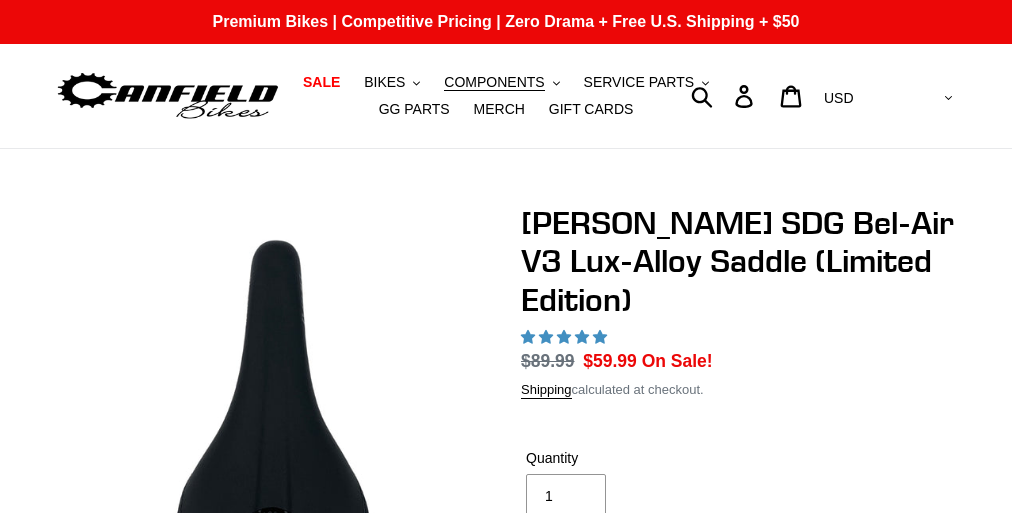 scroll, scrollTop: 0, scrollLeft: 0, axis: both 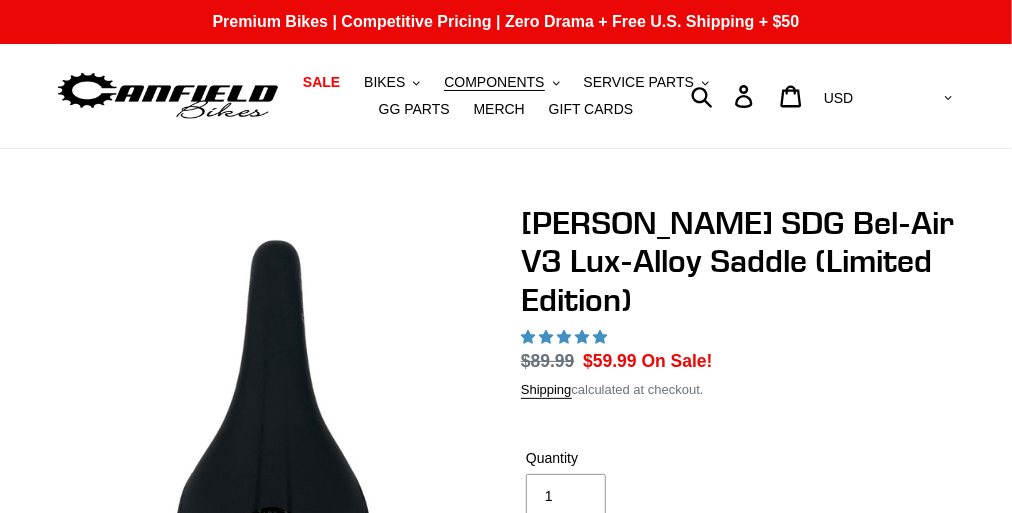 select on "highest-rating" 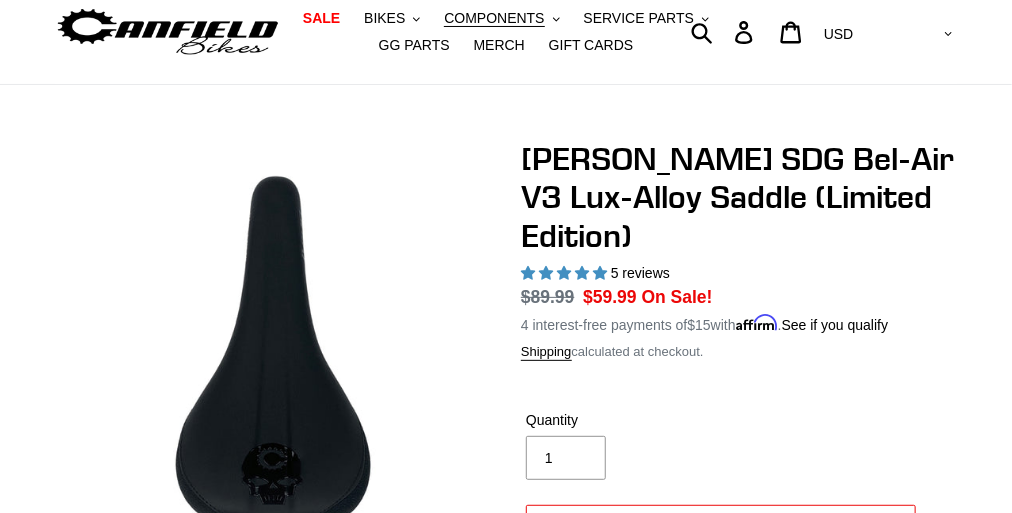 scroll, scrollTop: 0, scrollLeft: 0, axis: both 